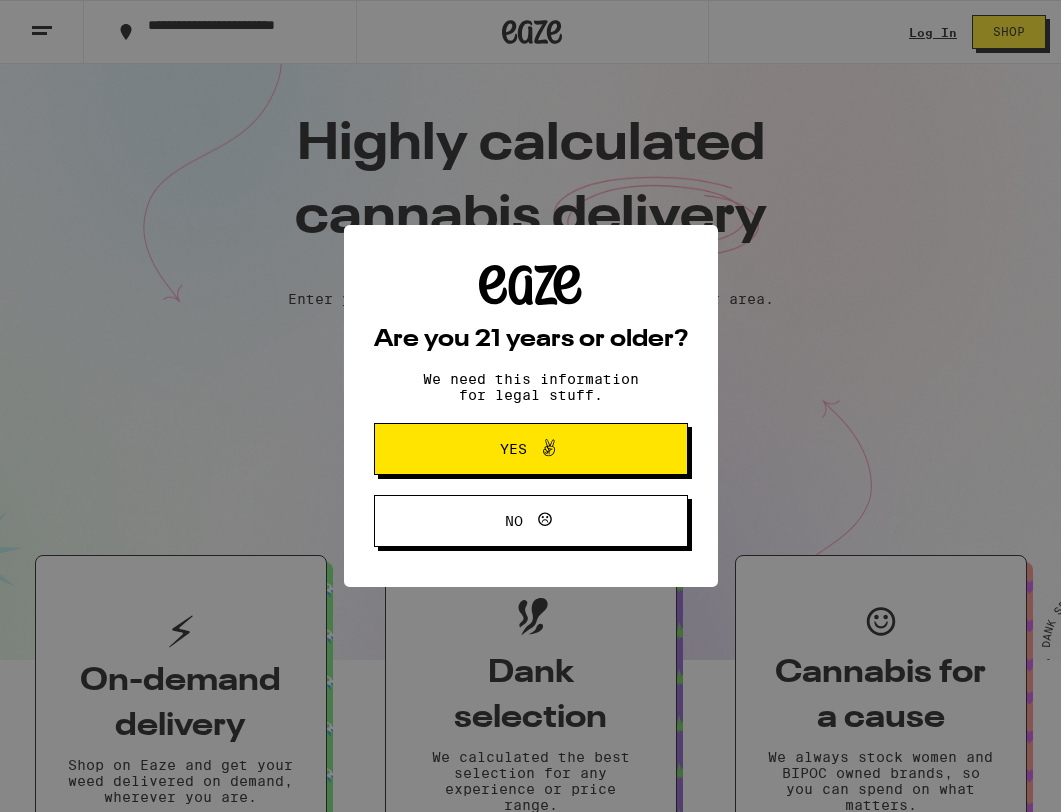 scroll, scrollTop: 765, scrollLeft: 0, axis: vertical 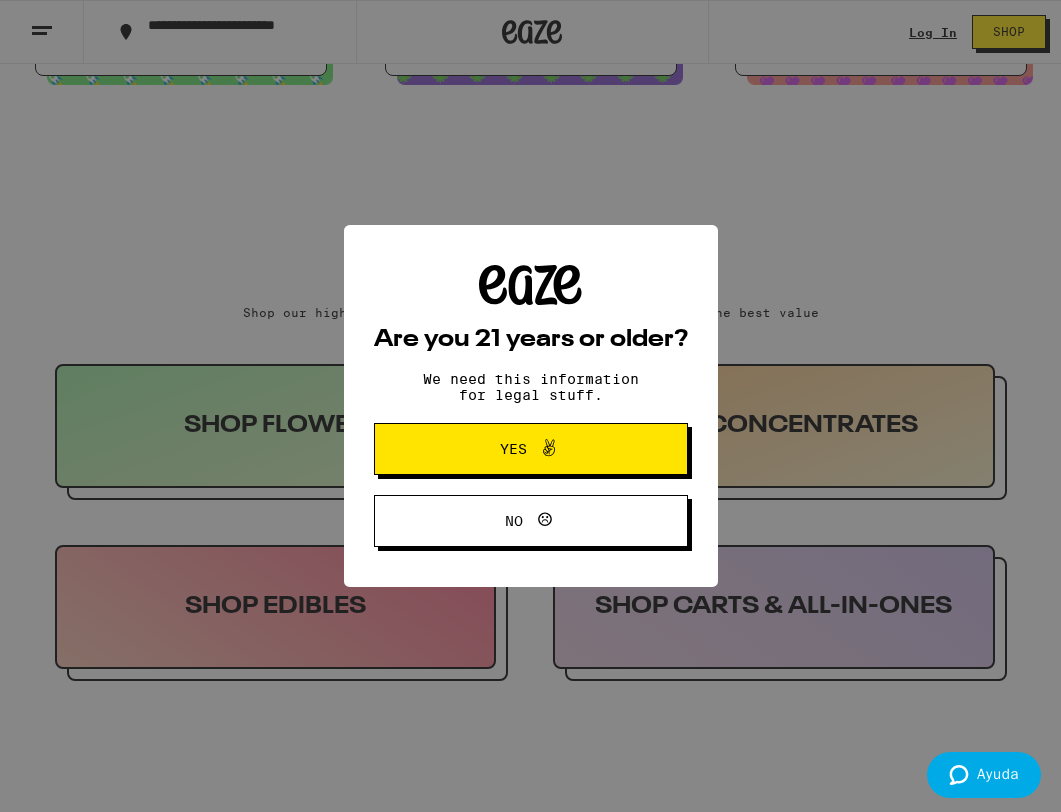 click 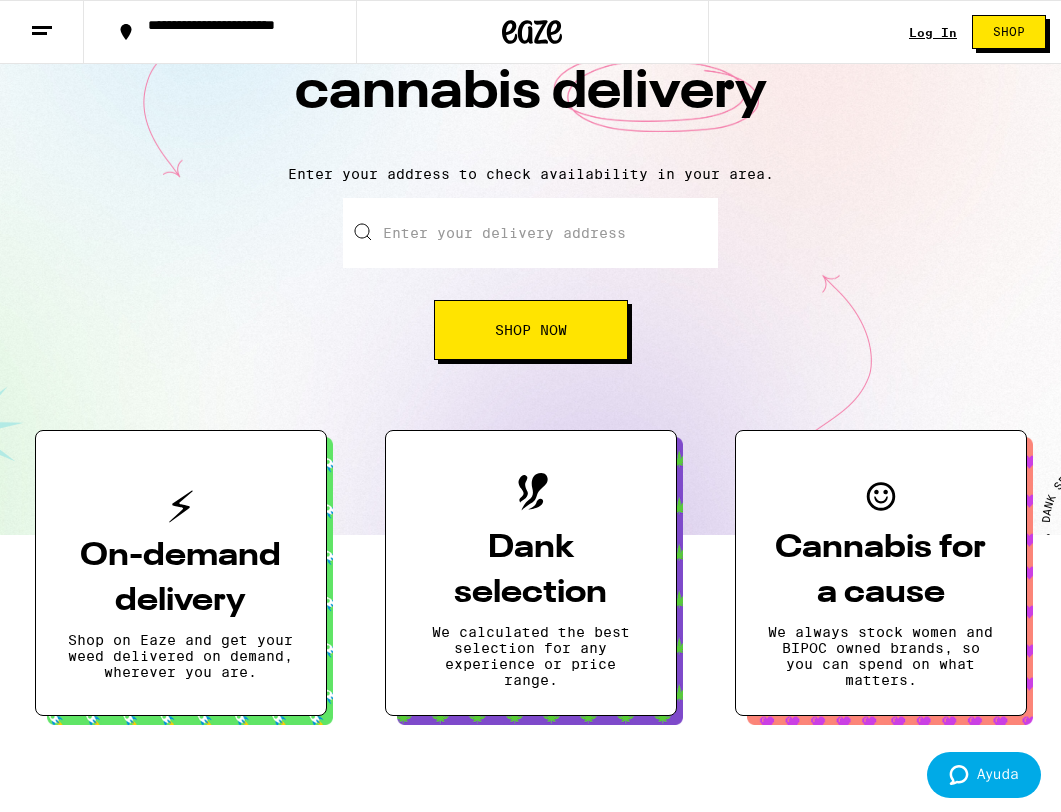 scroll, scrollTop: 0, scrollLeft: 0, axis: both 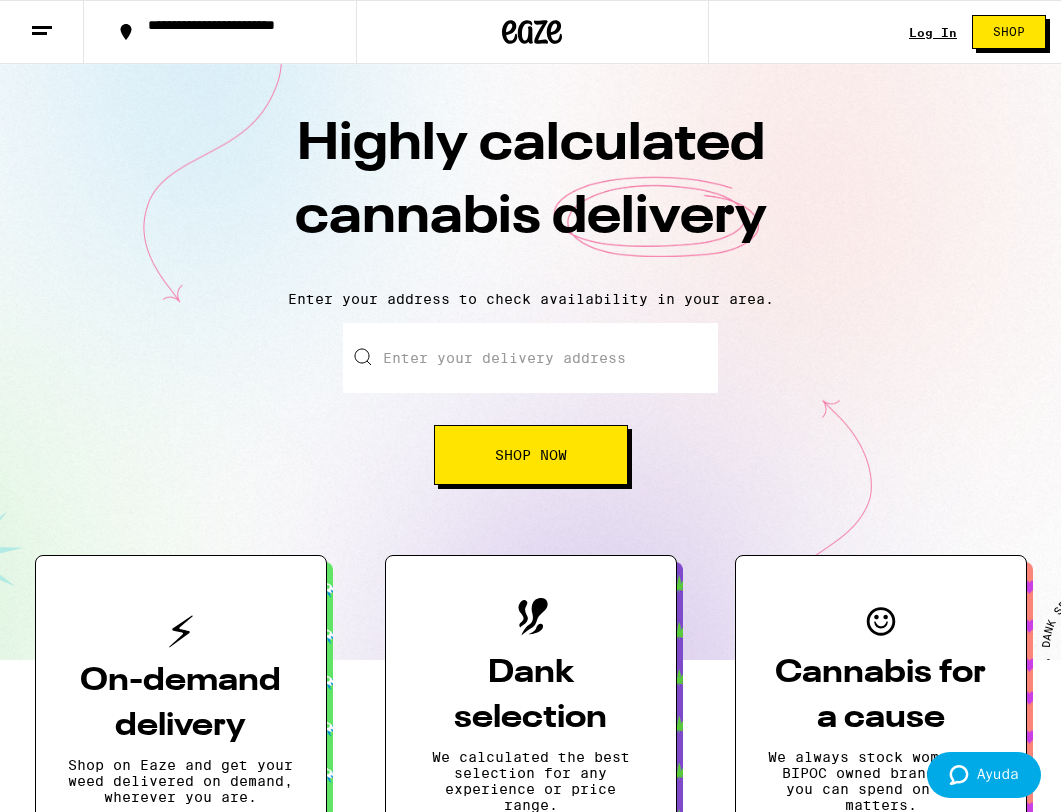 click on "Shop Now" at bounding box center [531, 455] 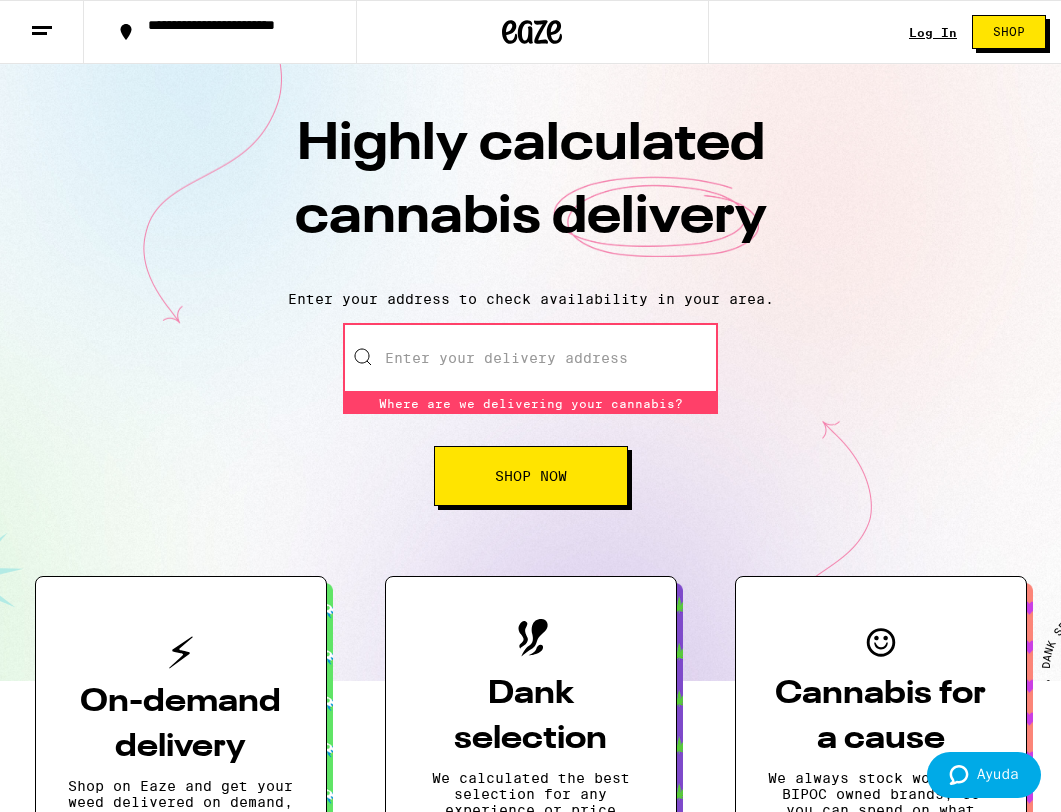 click on "Shop Now" at bounding box center (531, 476) 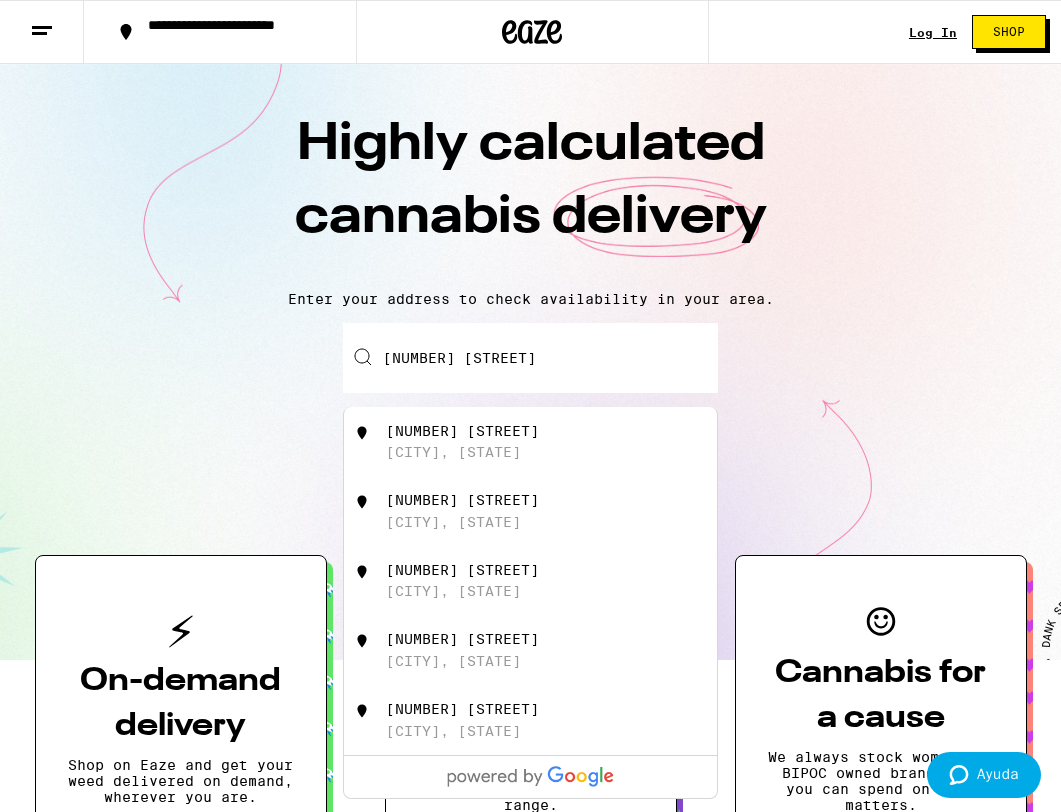 click on "[NUMBER] [STREET]" at bounding box center [462, 431] 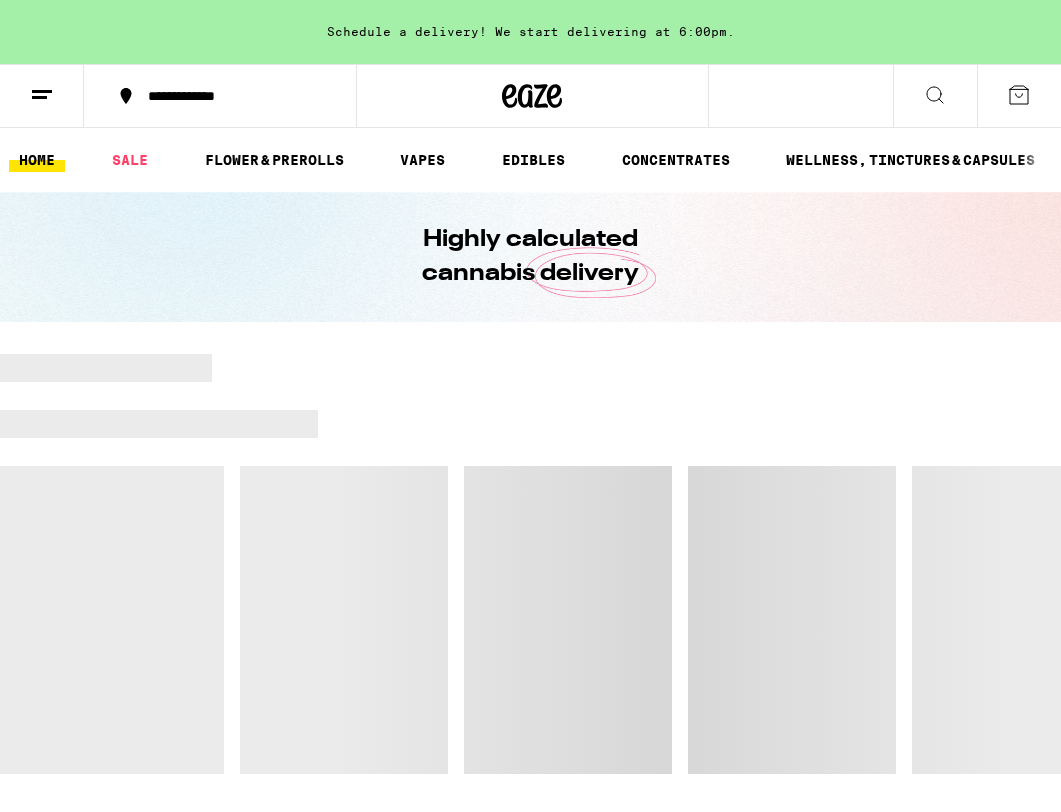 scroll, scrollTop: 0, scrollLeft: 0, axis: both 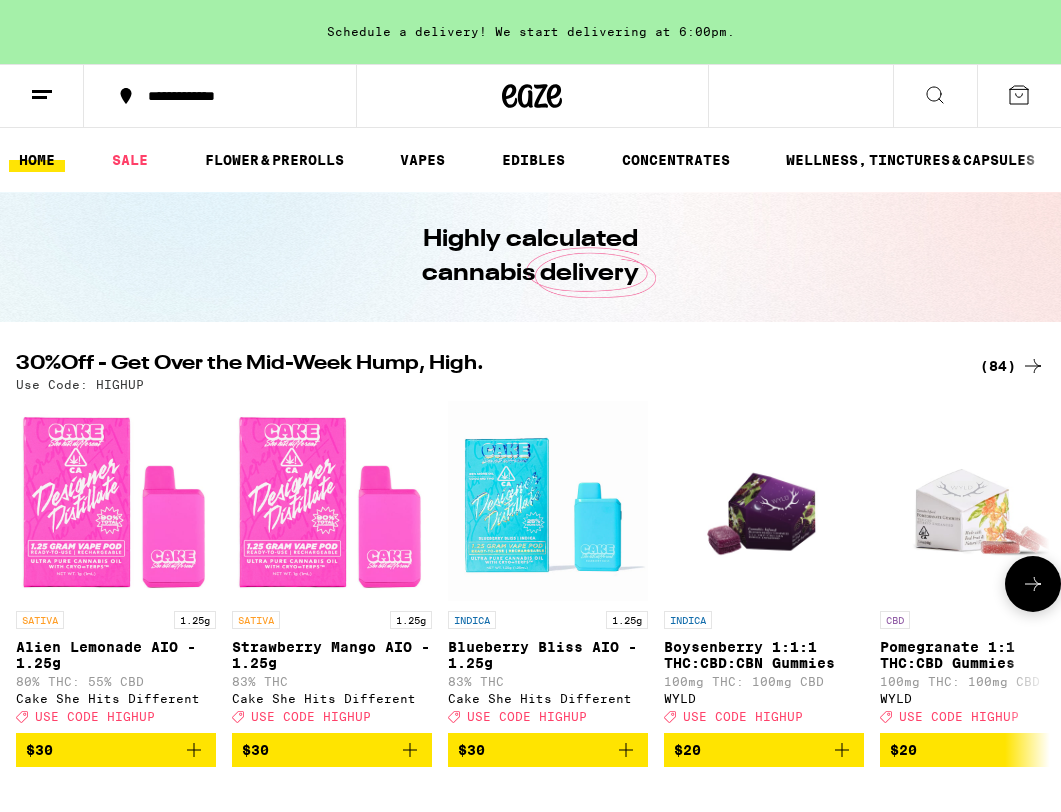 click 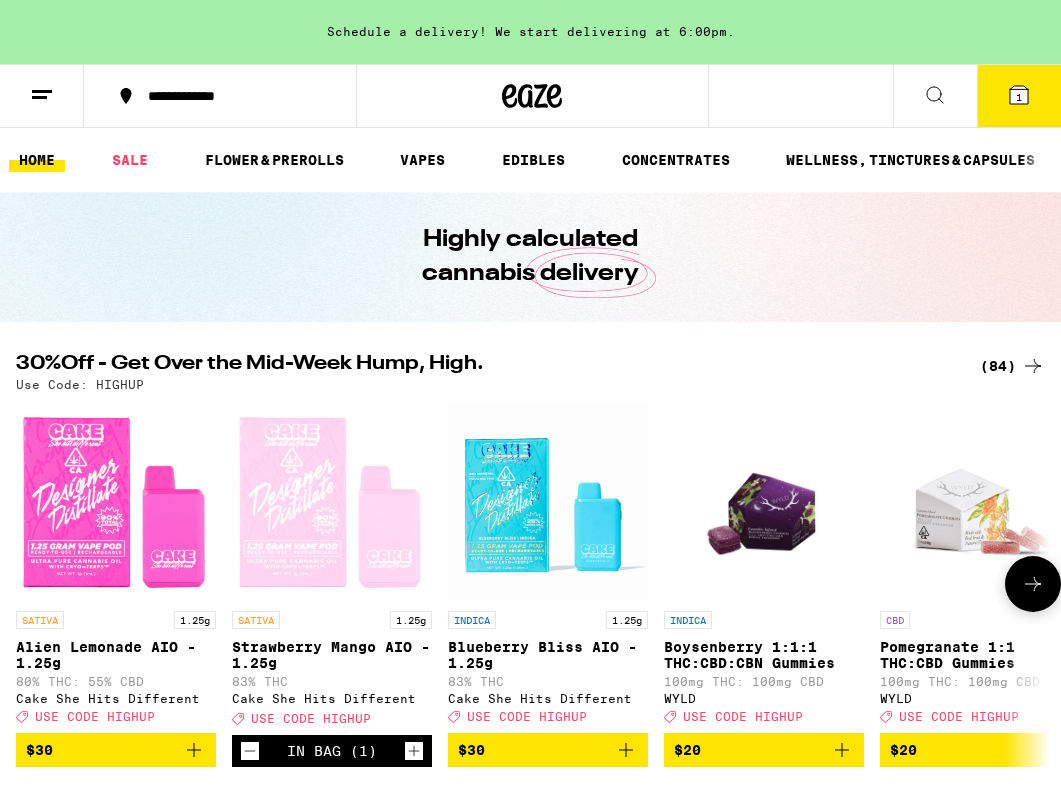 click 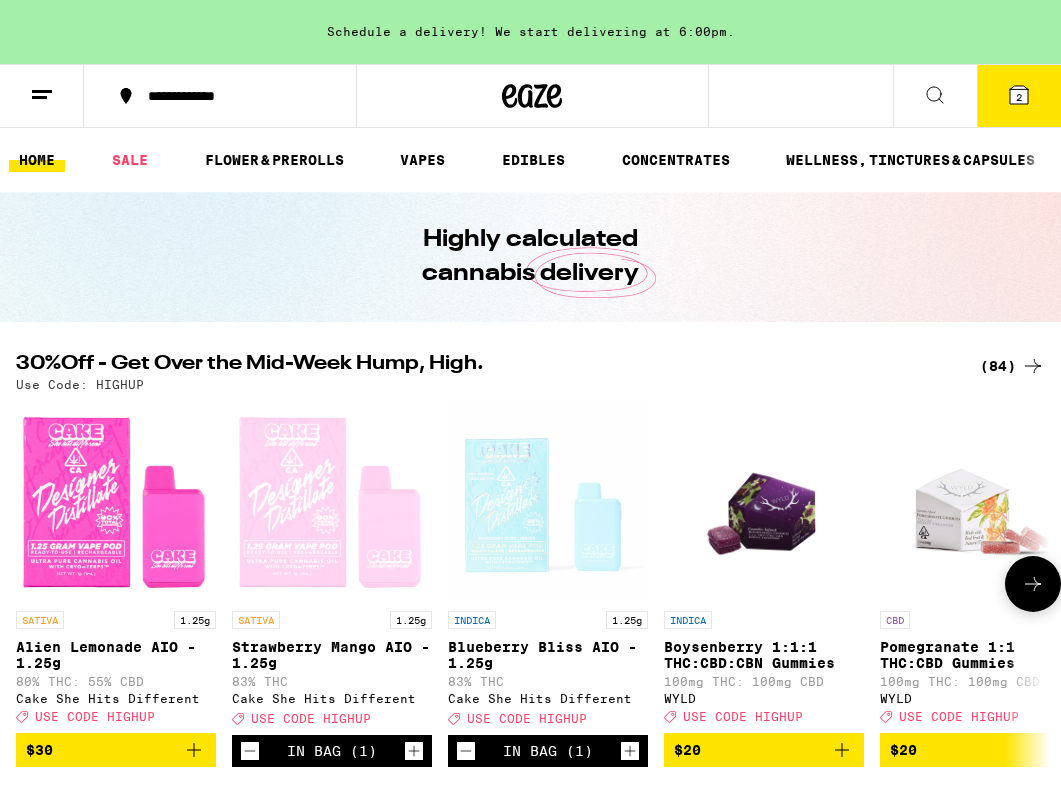 click 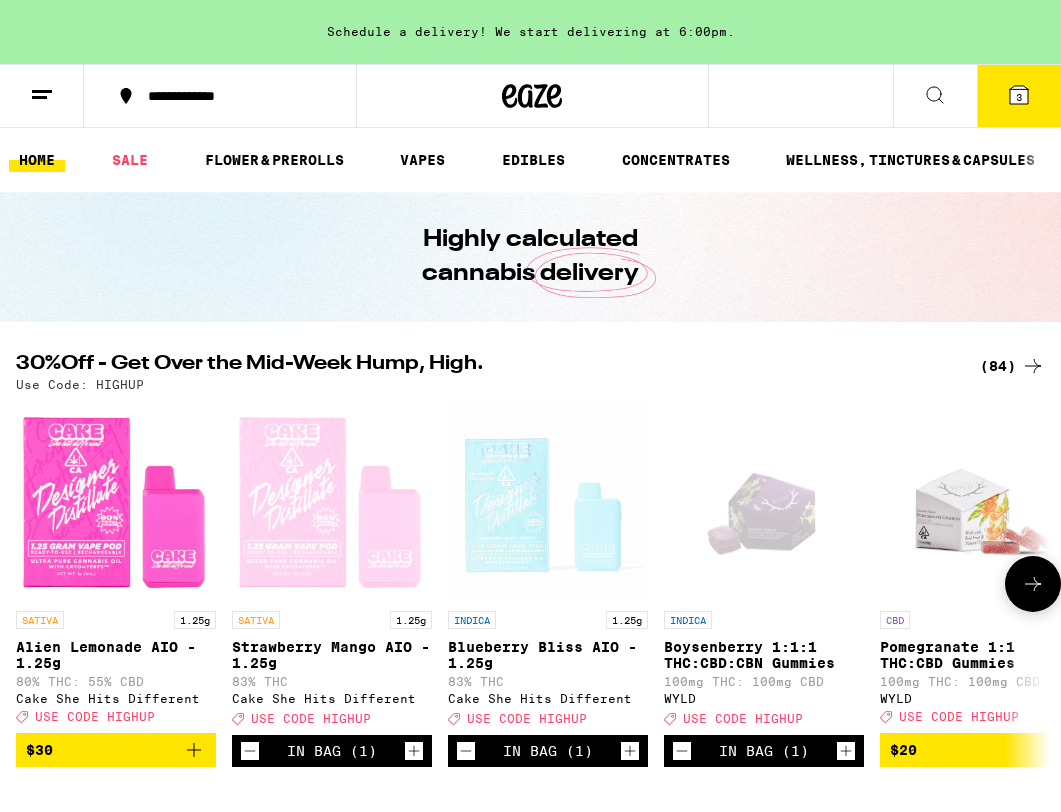 click 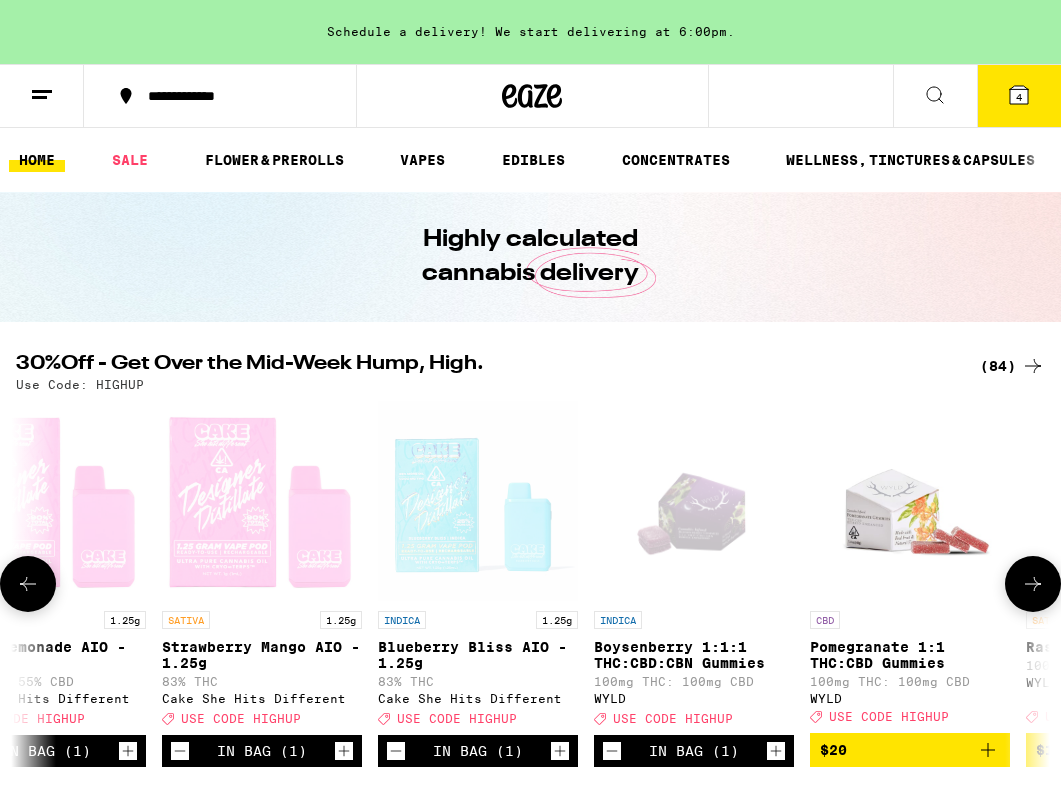 scroll, scrollTop: 0, scrollLeft: 74, axis: horizontal 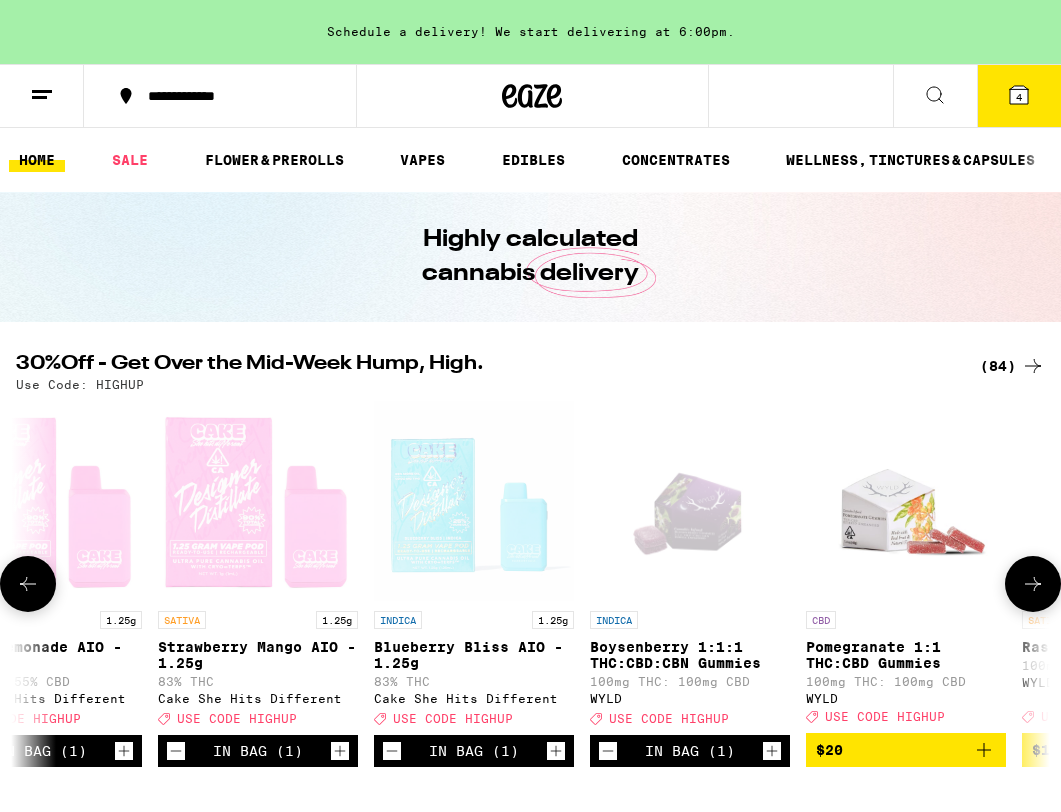 click 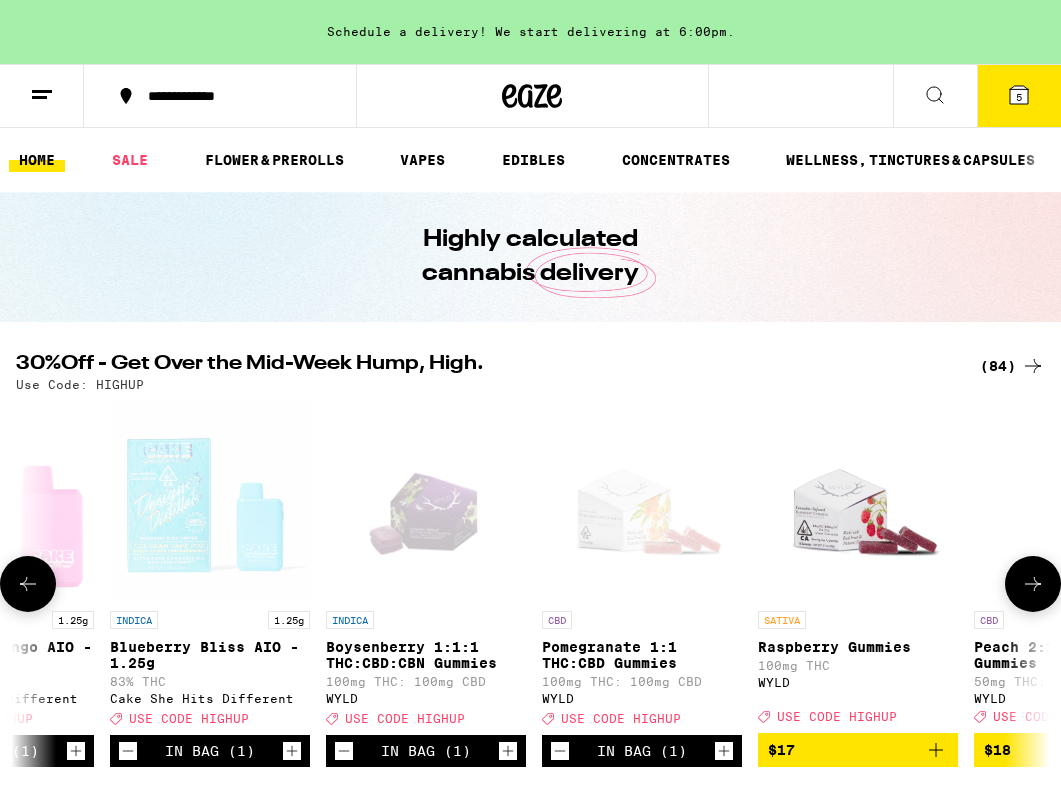 scroll, scrollTop: 0, scrollLeft: 337, axis: horizontal 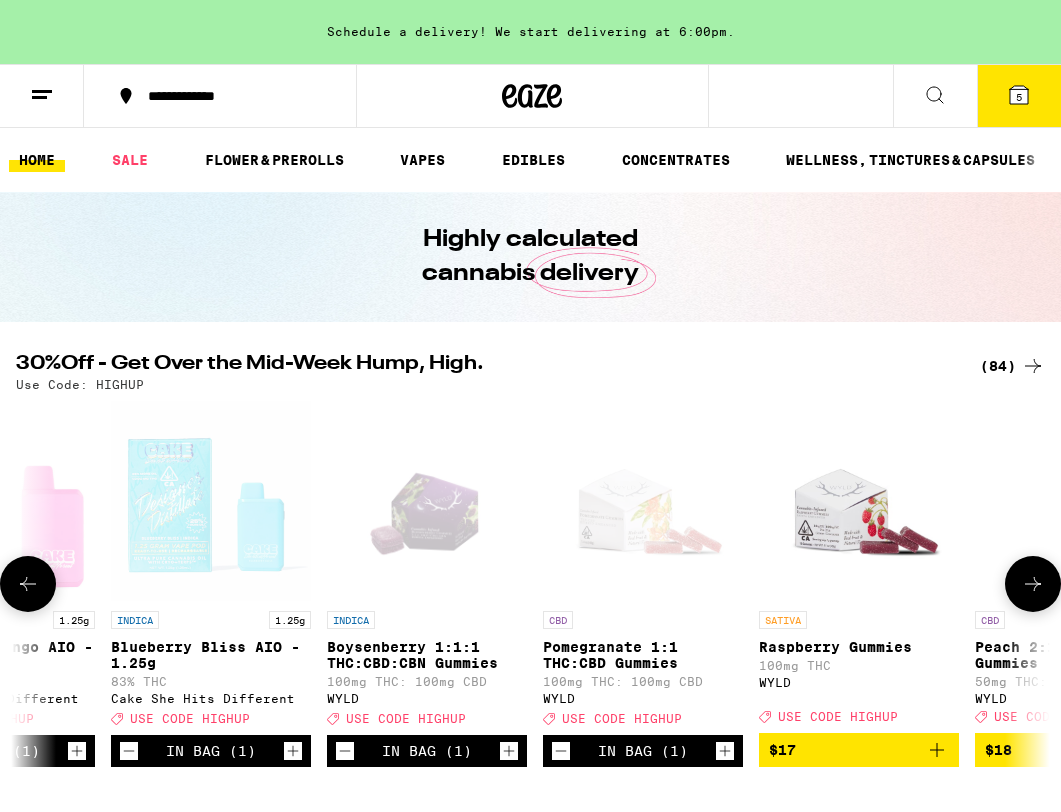 click 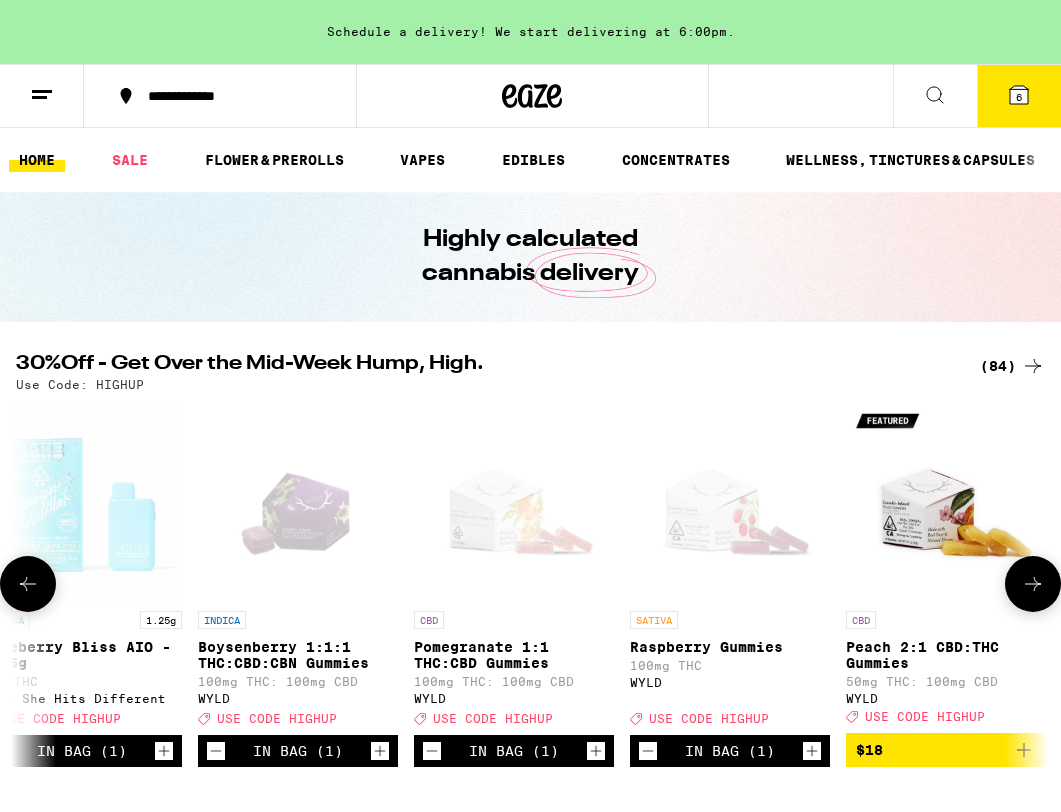scroll, scrollTop: 0, scrollLeft: 464, axis: horizontal 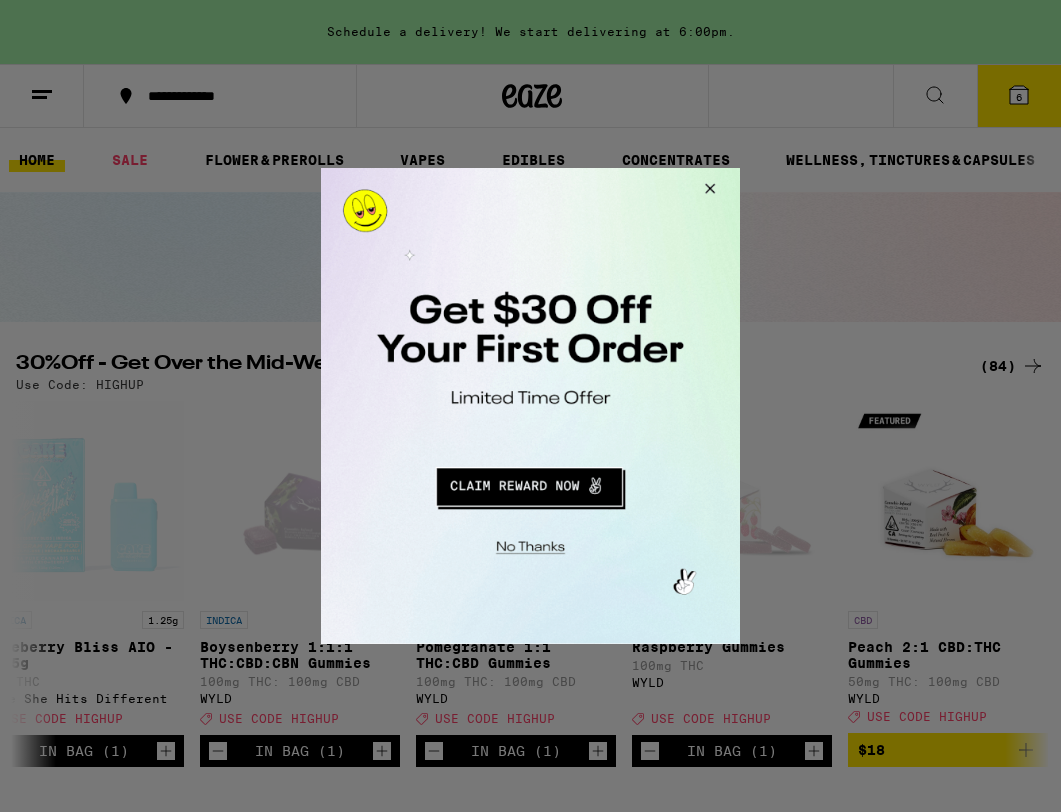 click at bounding box center (530, 406) 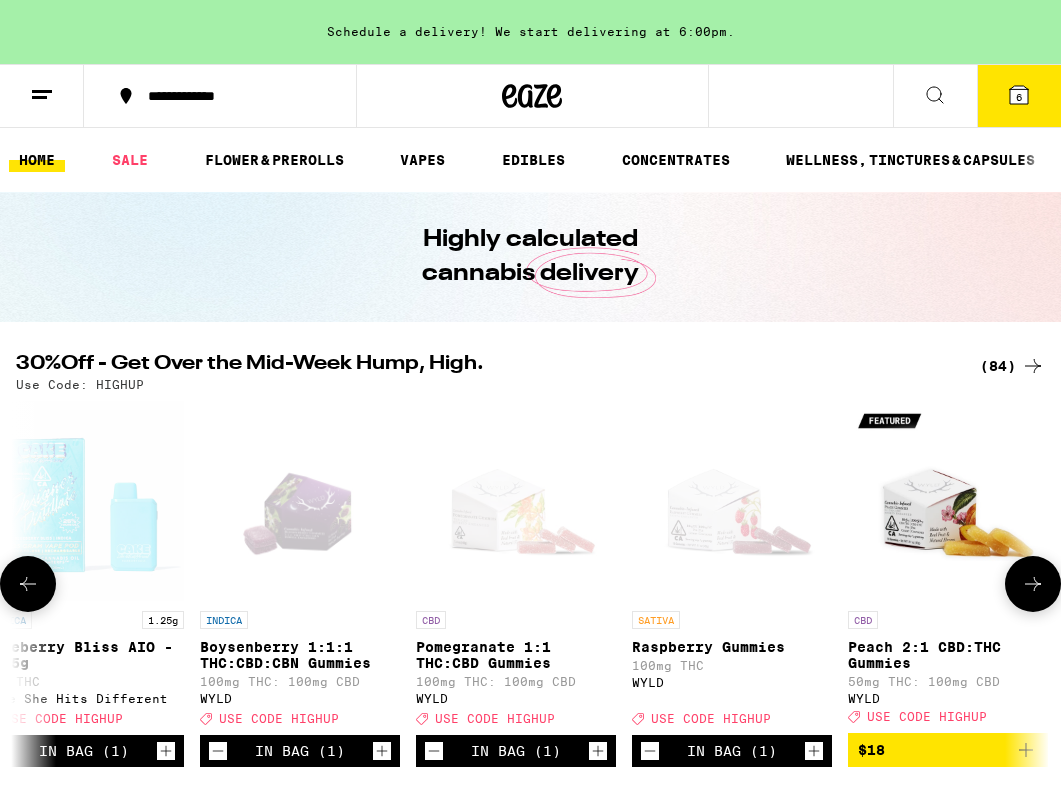 click 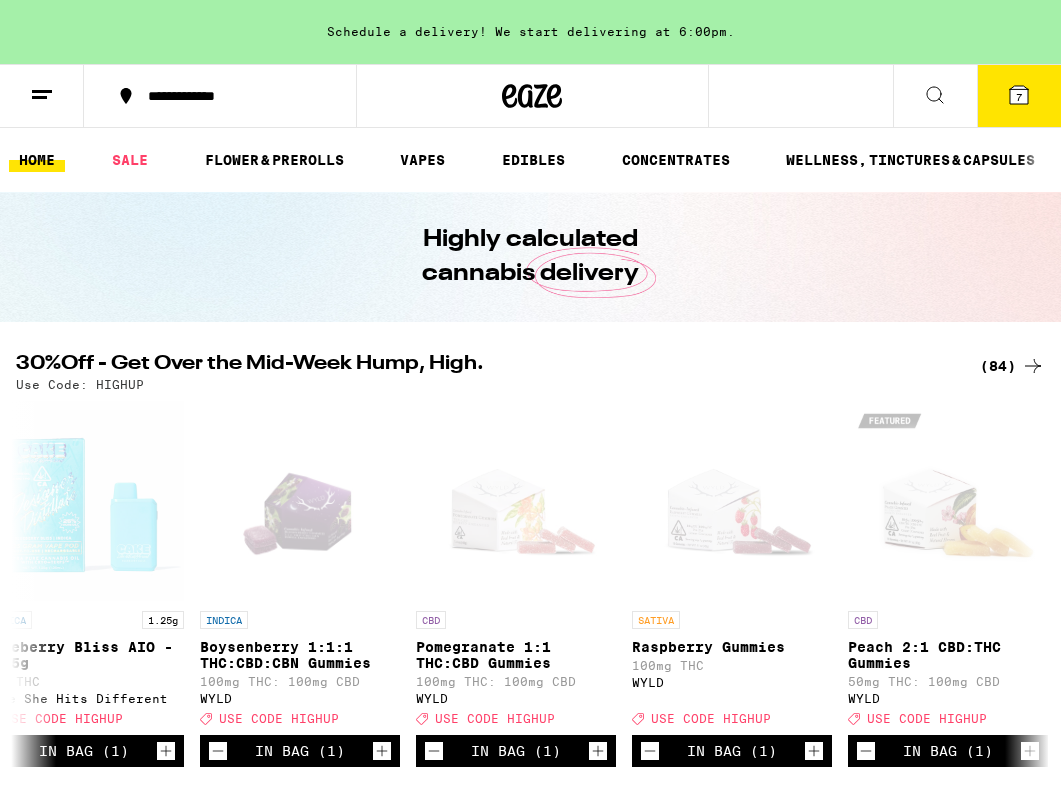 click on "7" at bounding box center [1019, 96] 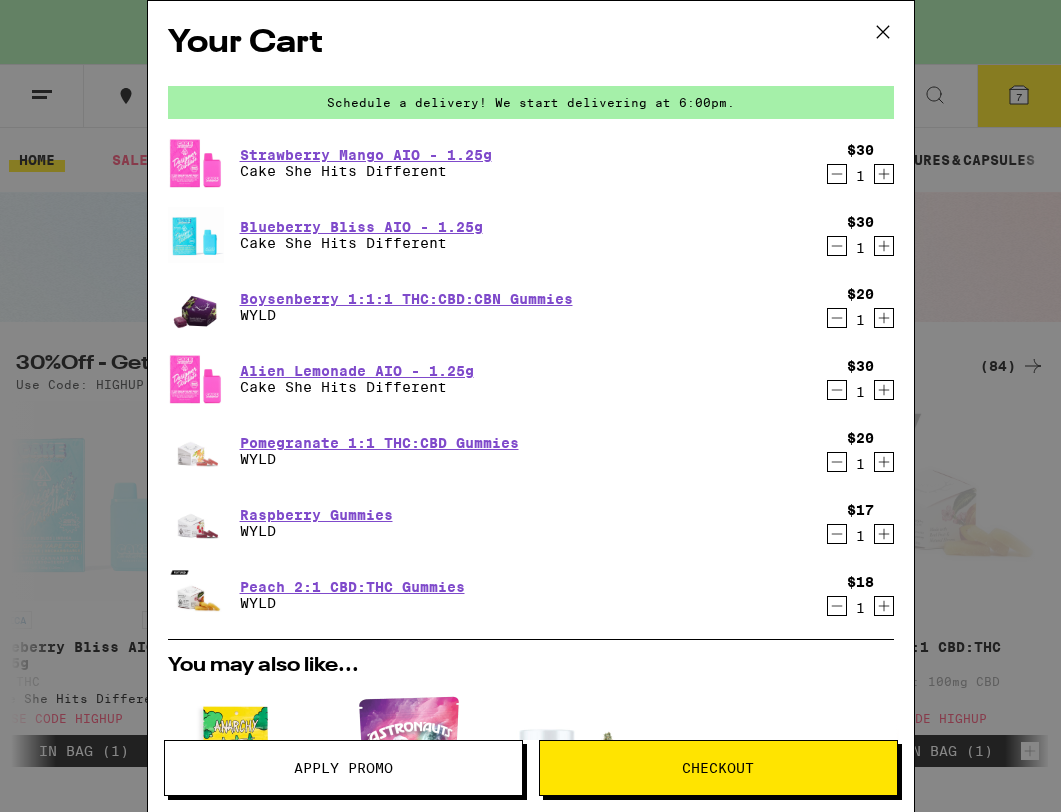 click on "Checkout" at bounding box center [718, 768] 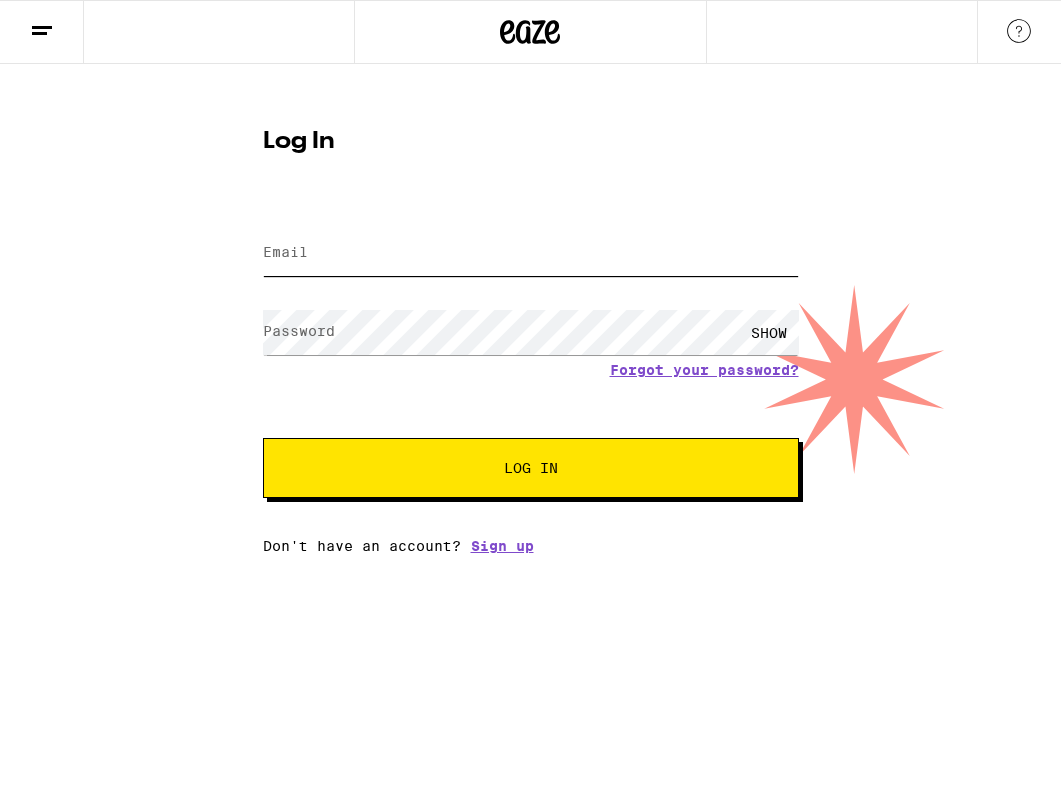 click on "Email" at bounding box center (531, 253) 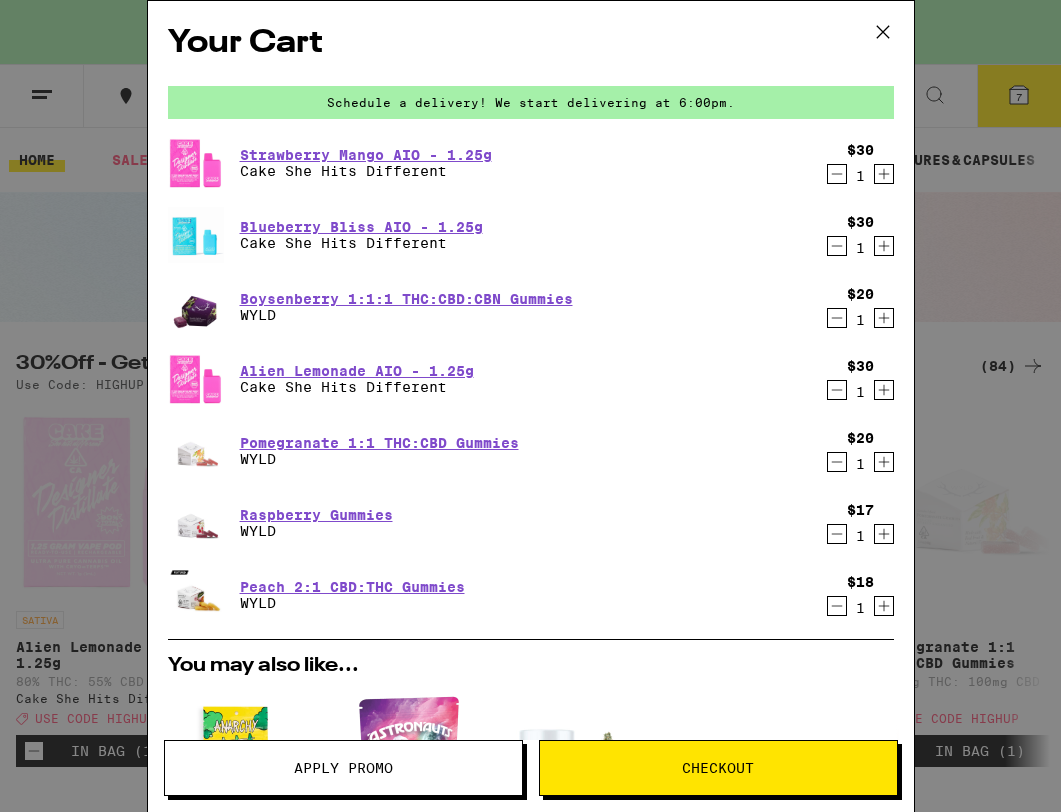 scroll, scrollTop: 0, scrollLeft: 0, axis: both 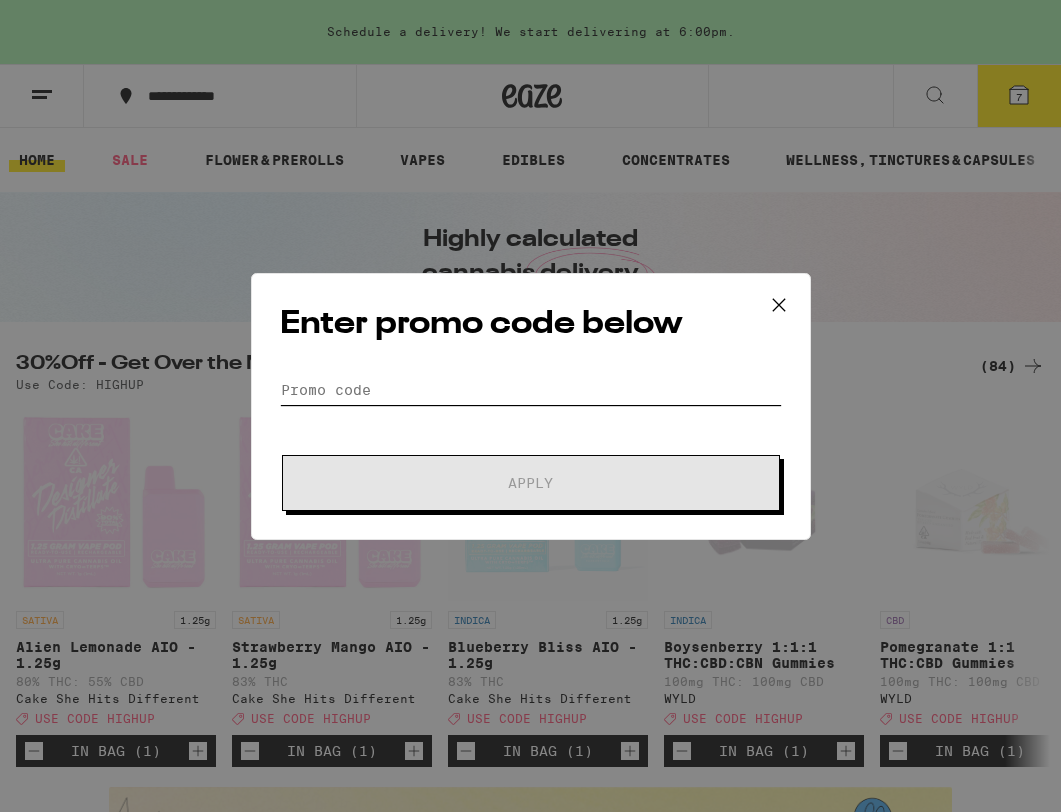 click on "Promo Code" at bounding box center [531, 390] 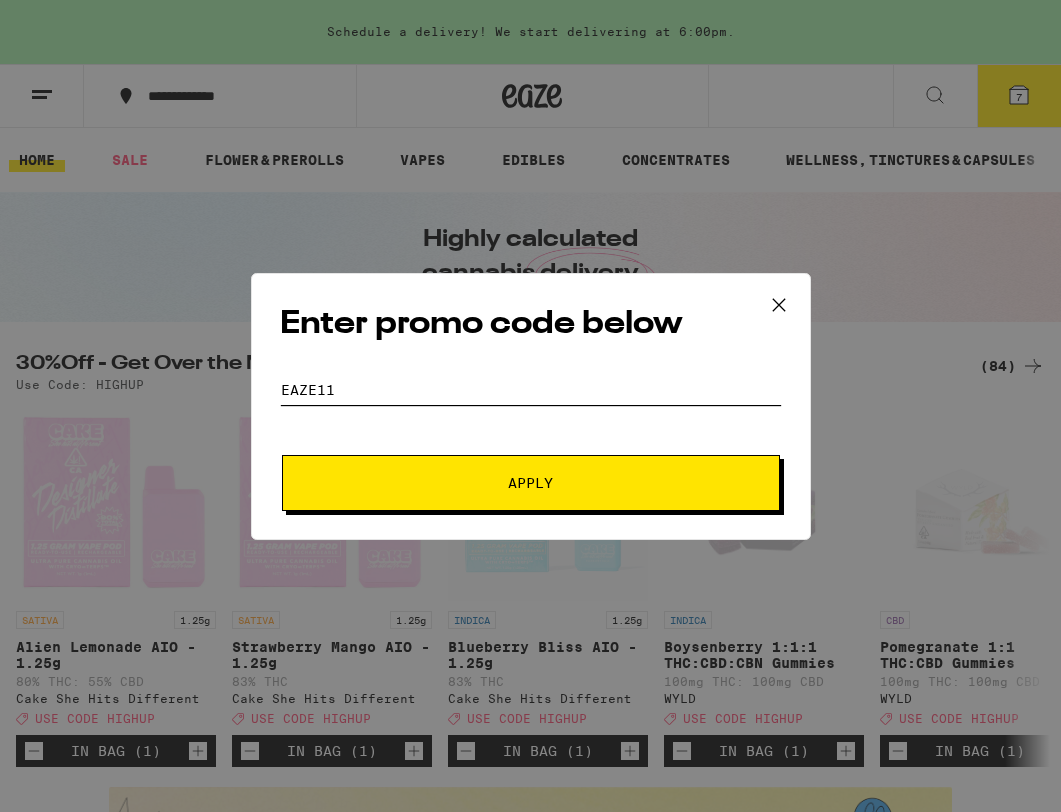 type on "EAZE11" 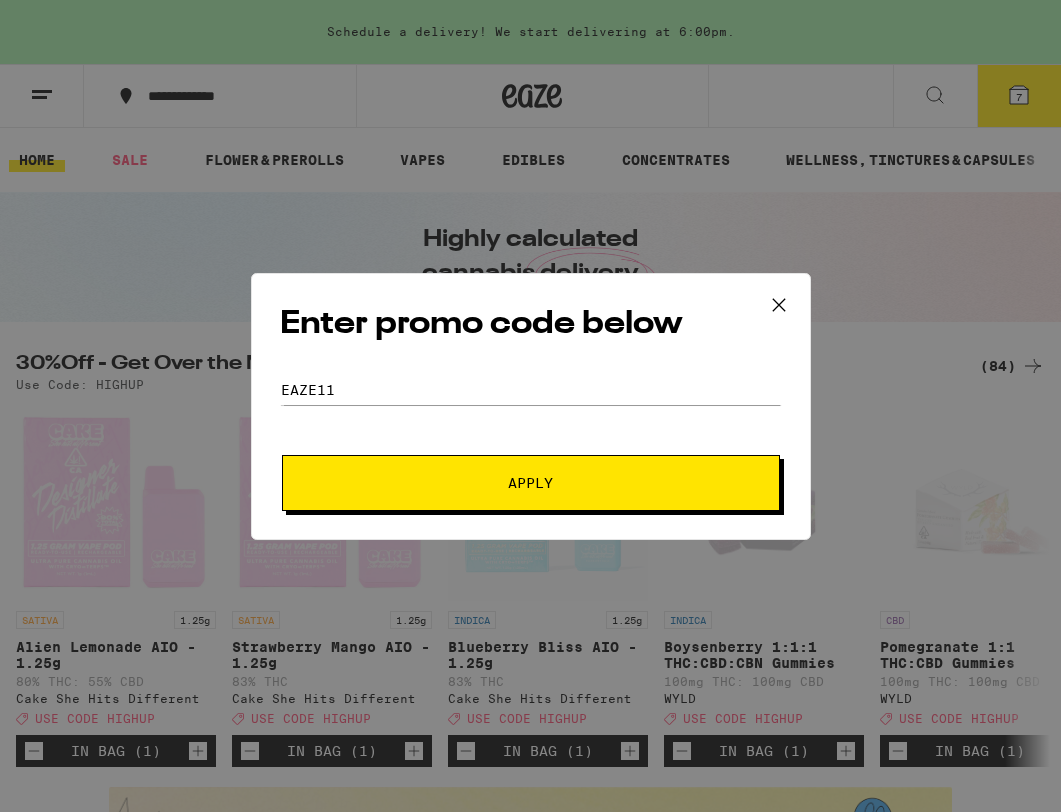 click on "Apply" at bounding box center [531, 483] 